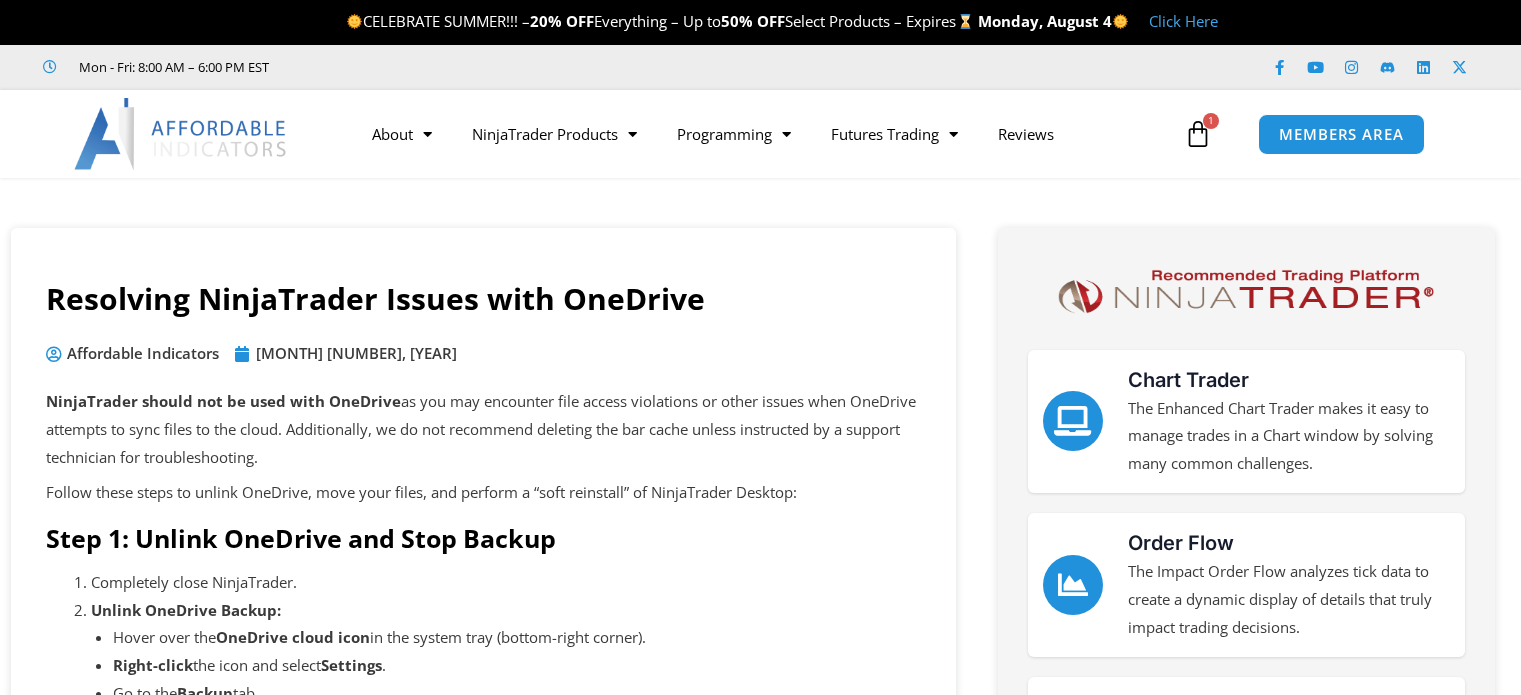 scroll, scrollTop: 0, scrollLeft: 0, axis: both 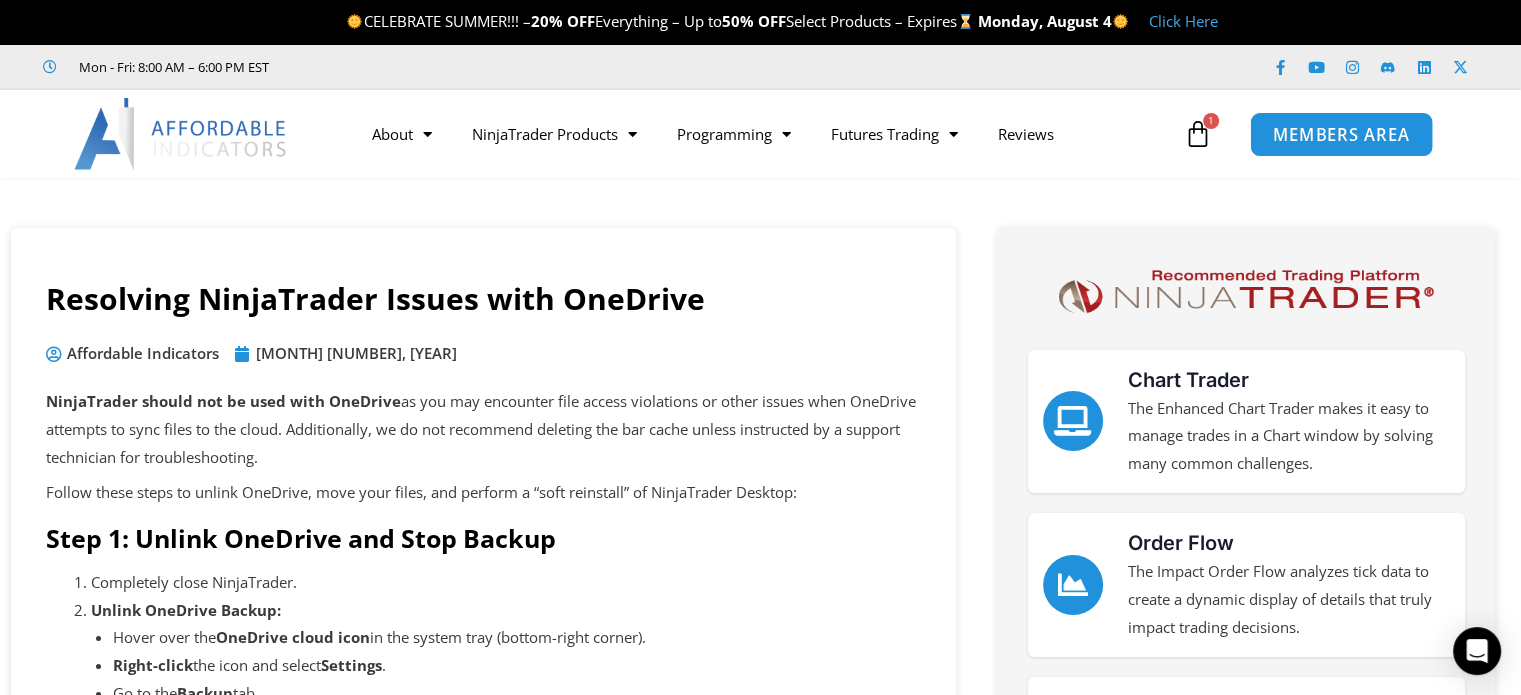 click on "MEMBERS AREA" at bounding box center [1341, 134] 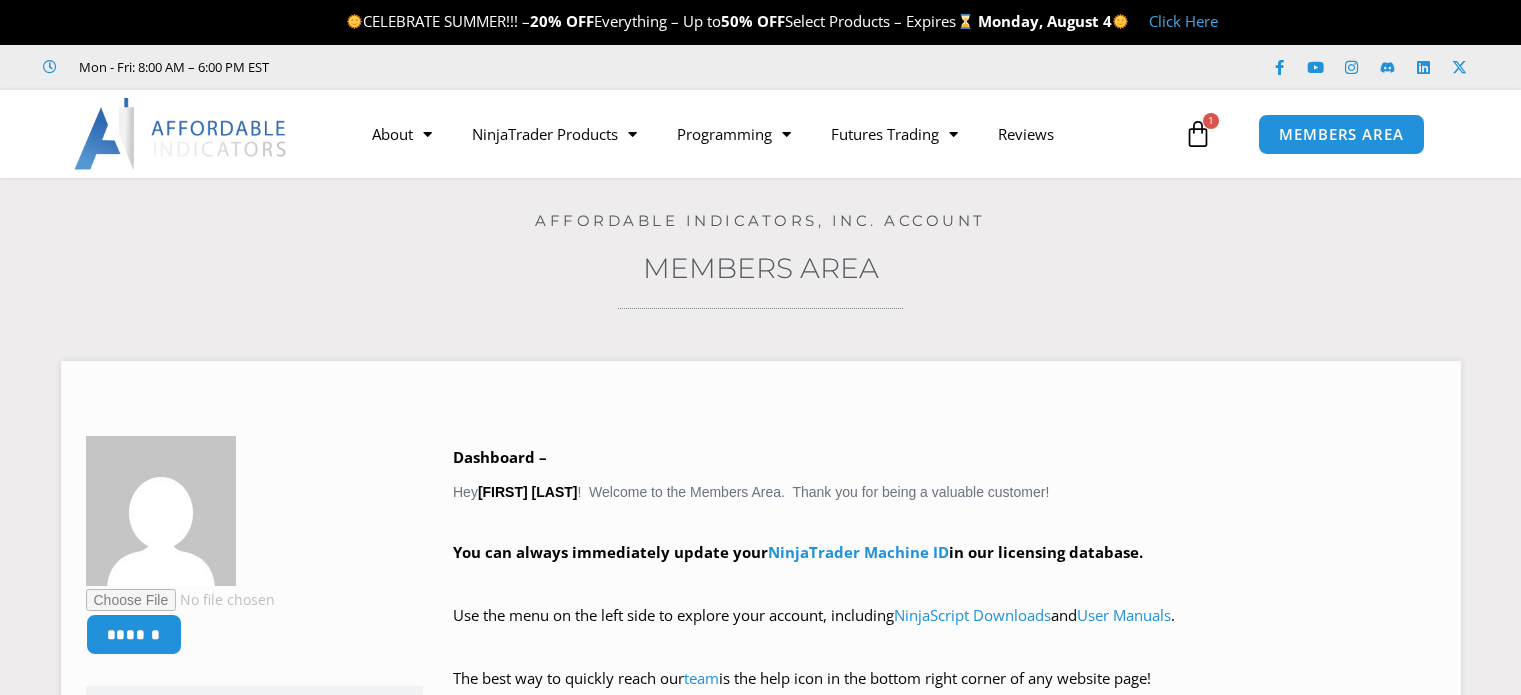 scroll, scrollTop: 0, scrollLeft: 0, axis: both 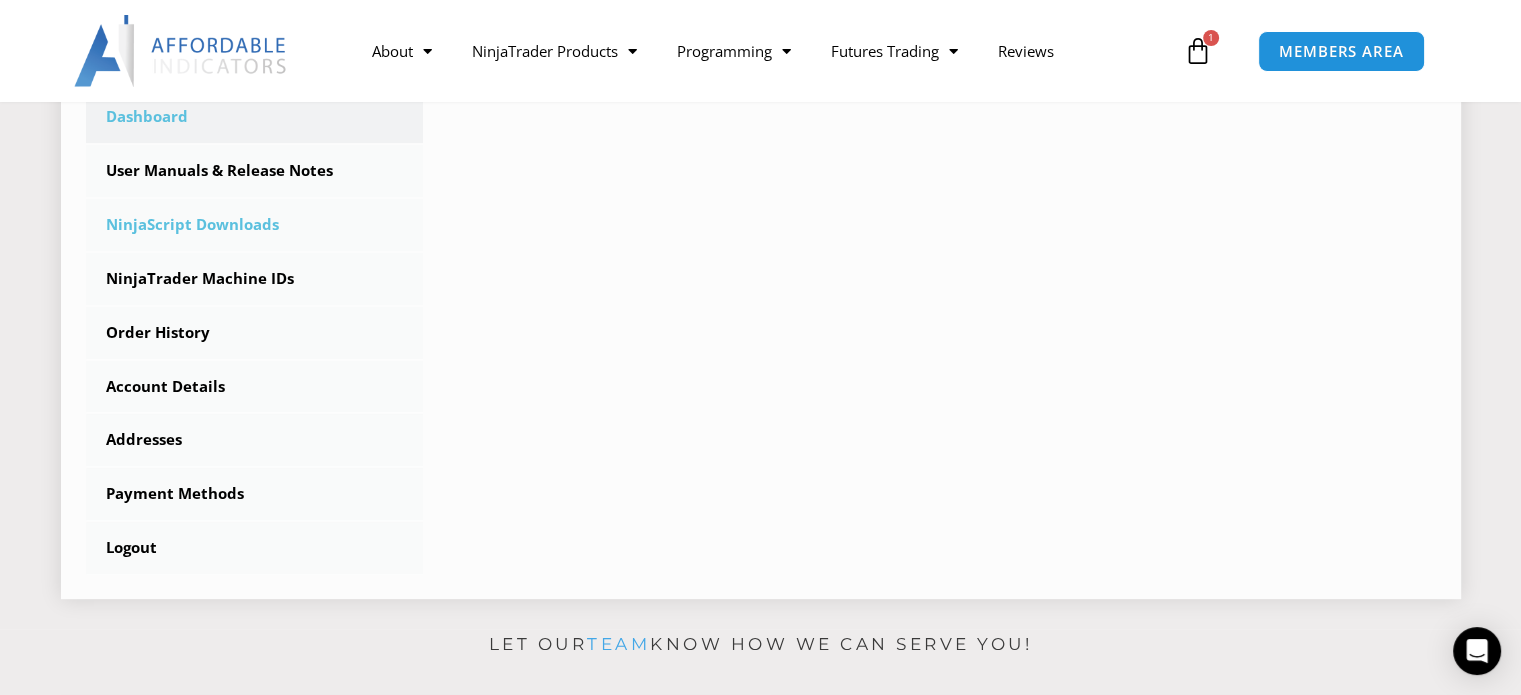 click on "NinjaScript Downloads" at bounding box center (255, 225) 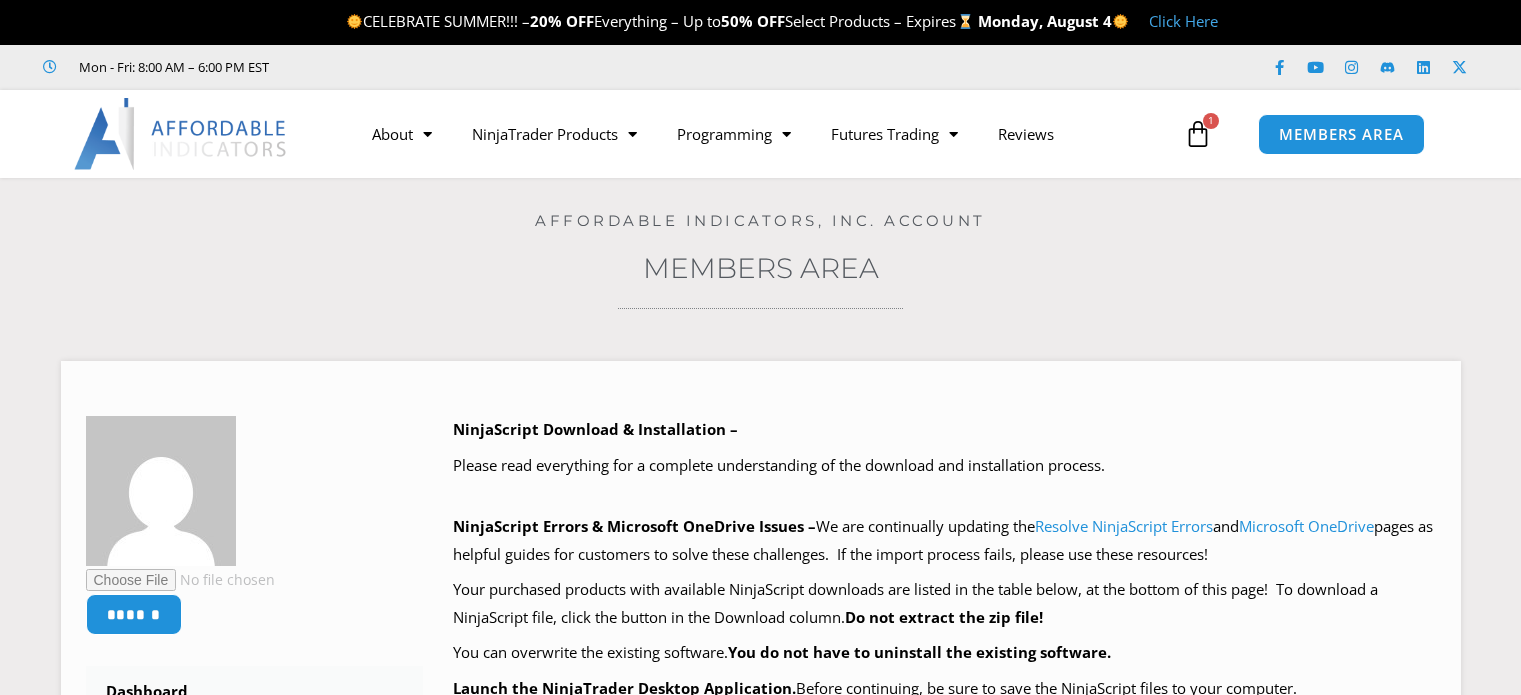 scroll, scrollTop: 0, scrollLeft: 0, axis: both 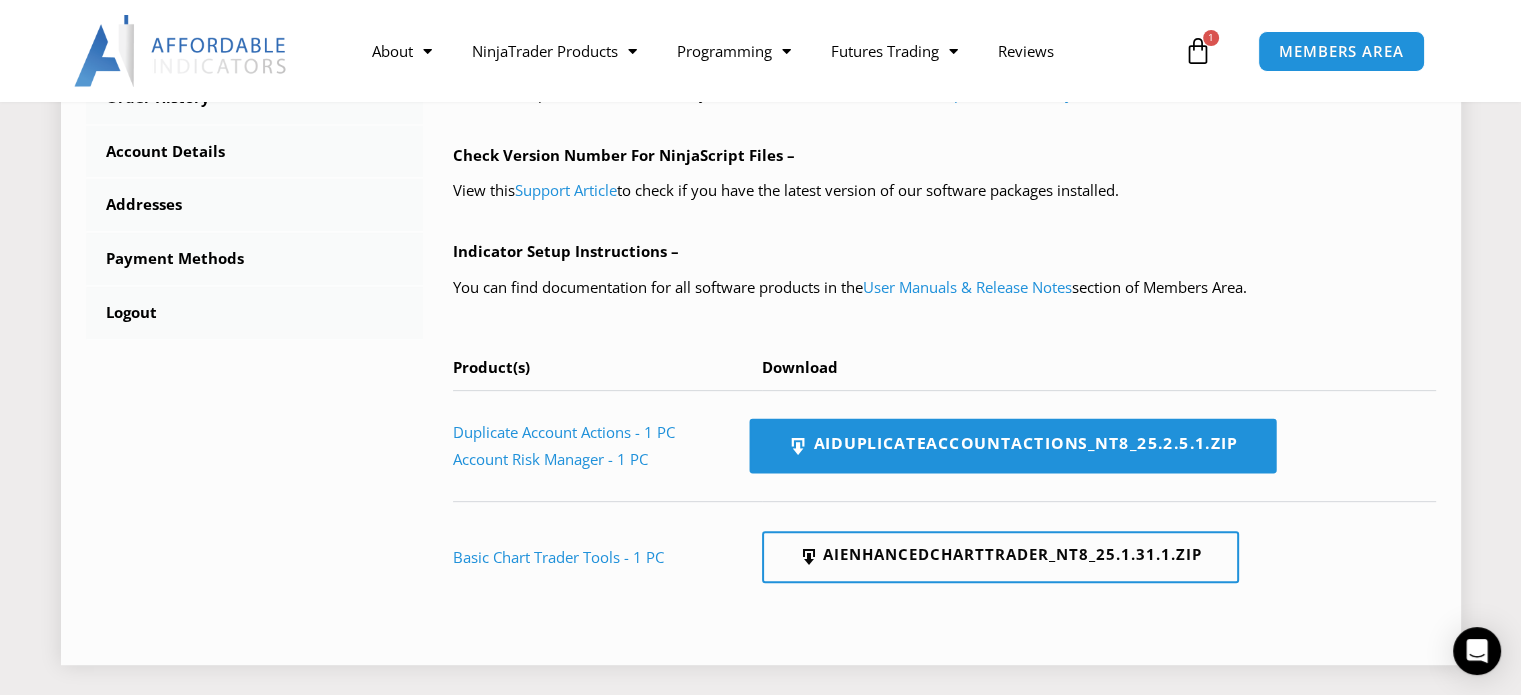 click on "AIDuplicateAccountActions_NT8_25.2.5.1.zip" at bounding box center (1012, 446) 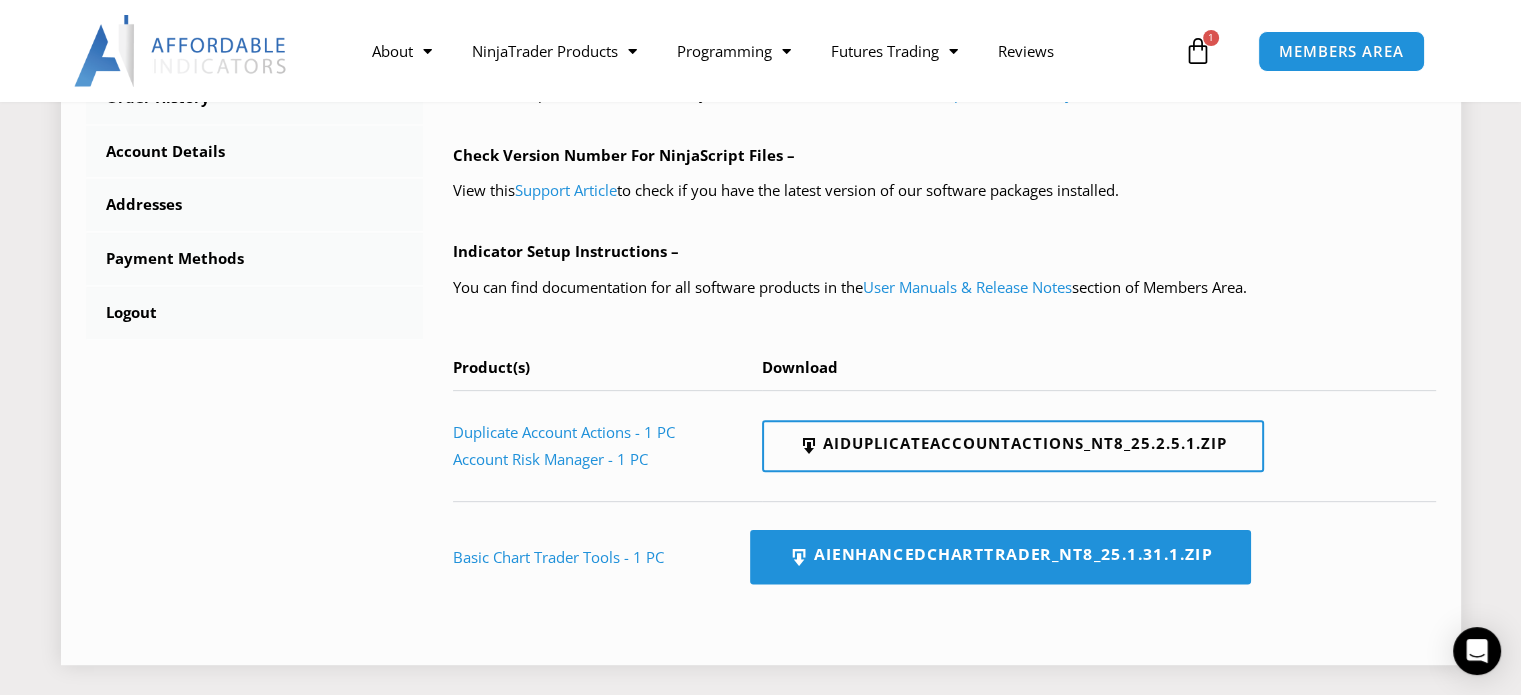 click on "AIEnhancedChartTrader_NT8_25.1.31.1.zip" at bounding box center (1000, 557) 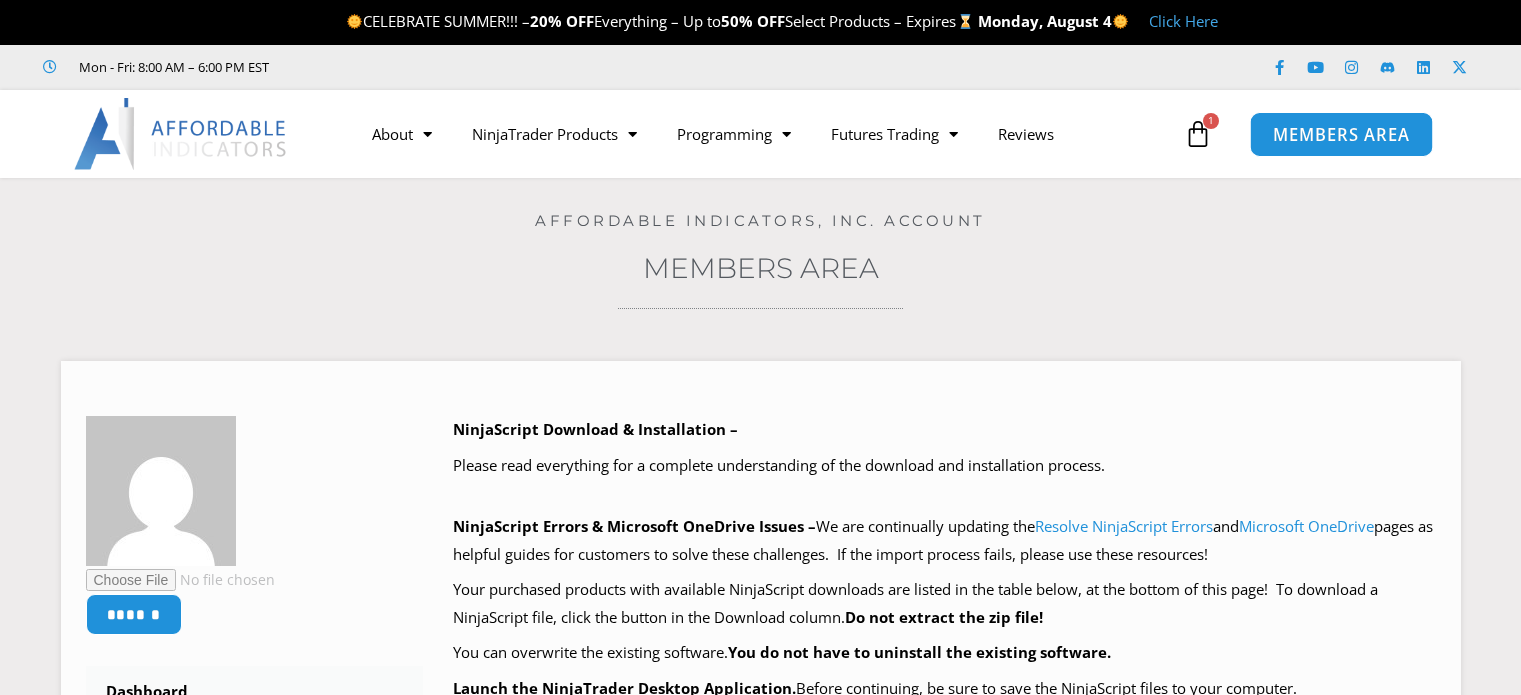 scroll, scrollTop: 0, scrollLeft: 0, axis: both 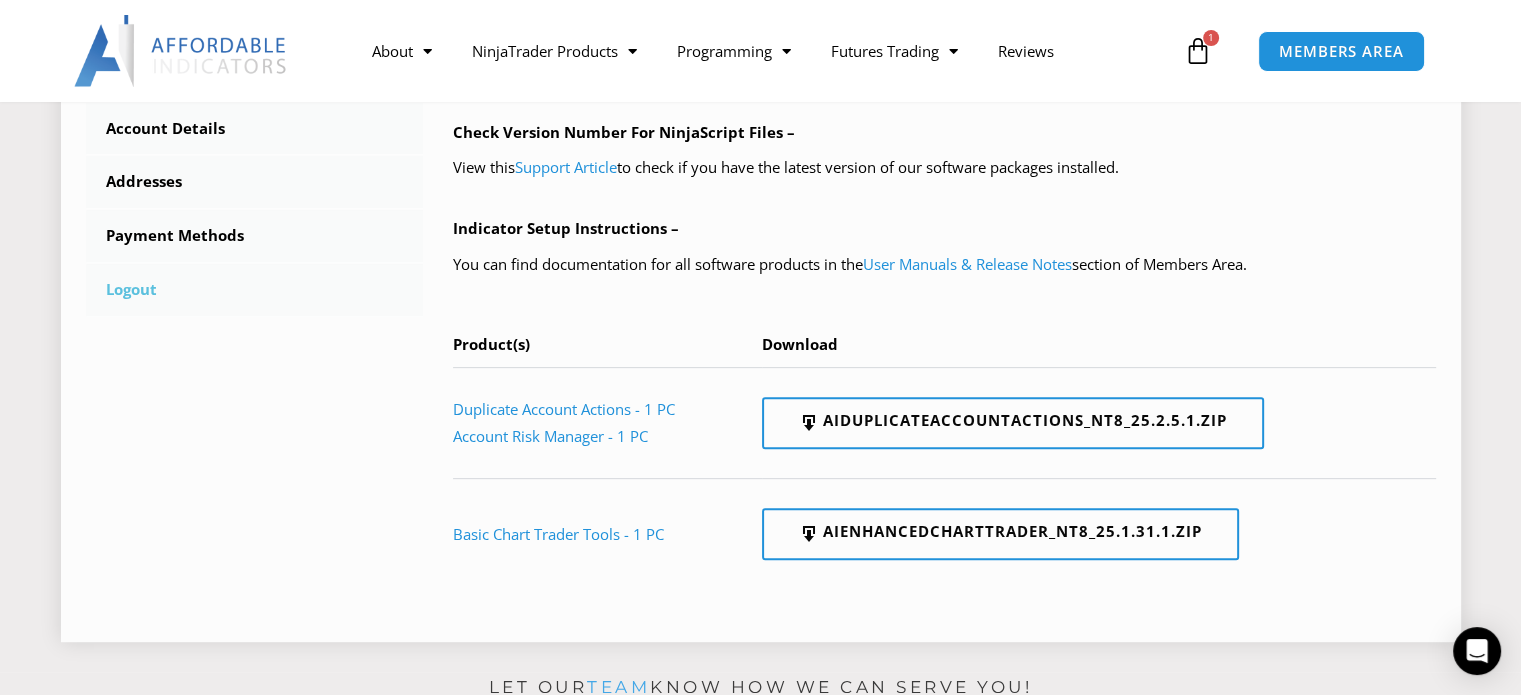 click on "Logout" at bounding box center [255, 290] 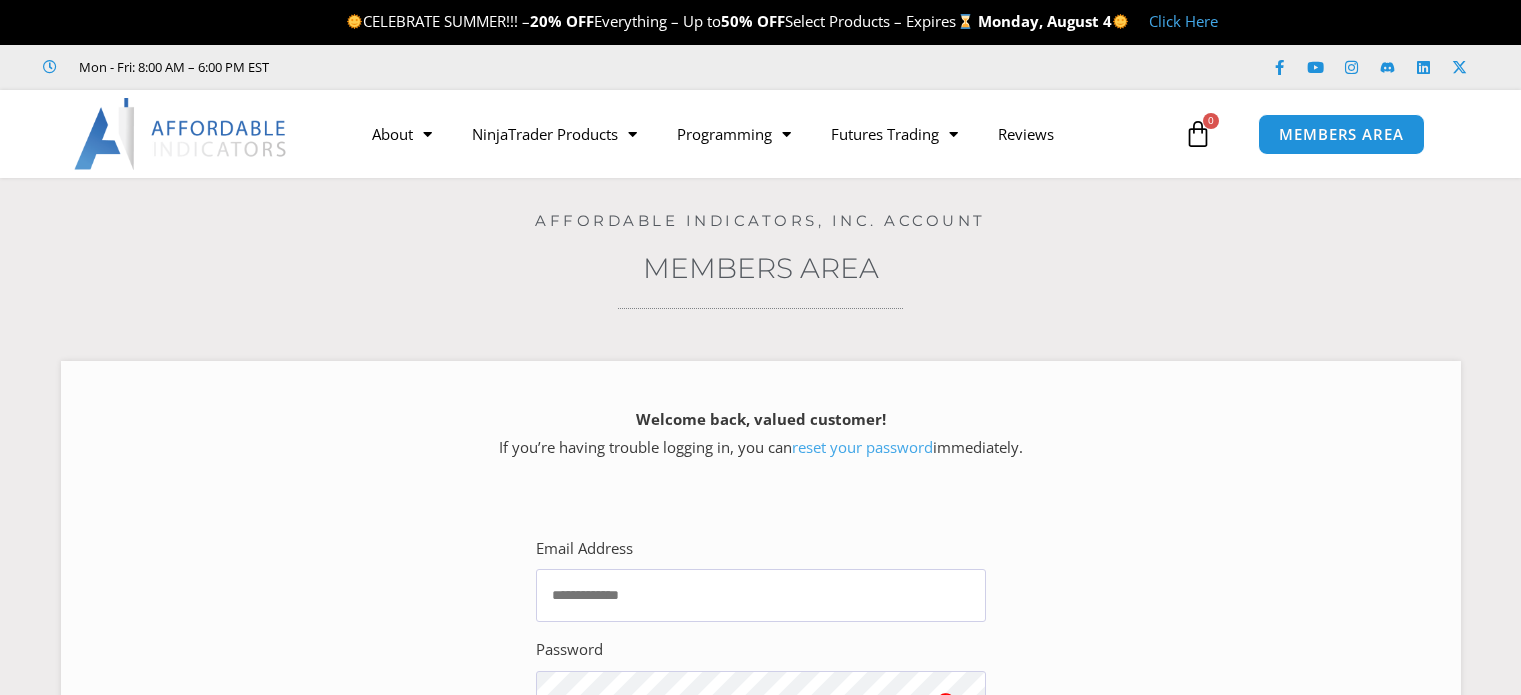 scroll, scrollTop: 0, scrollLeft: 0, axis: both 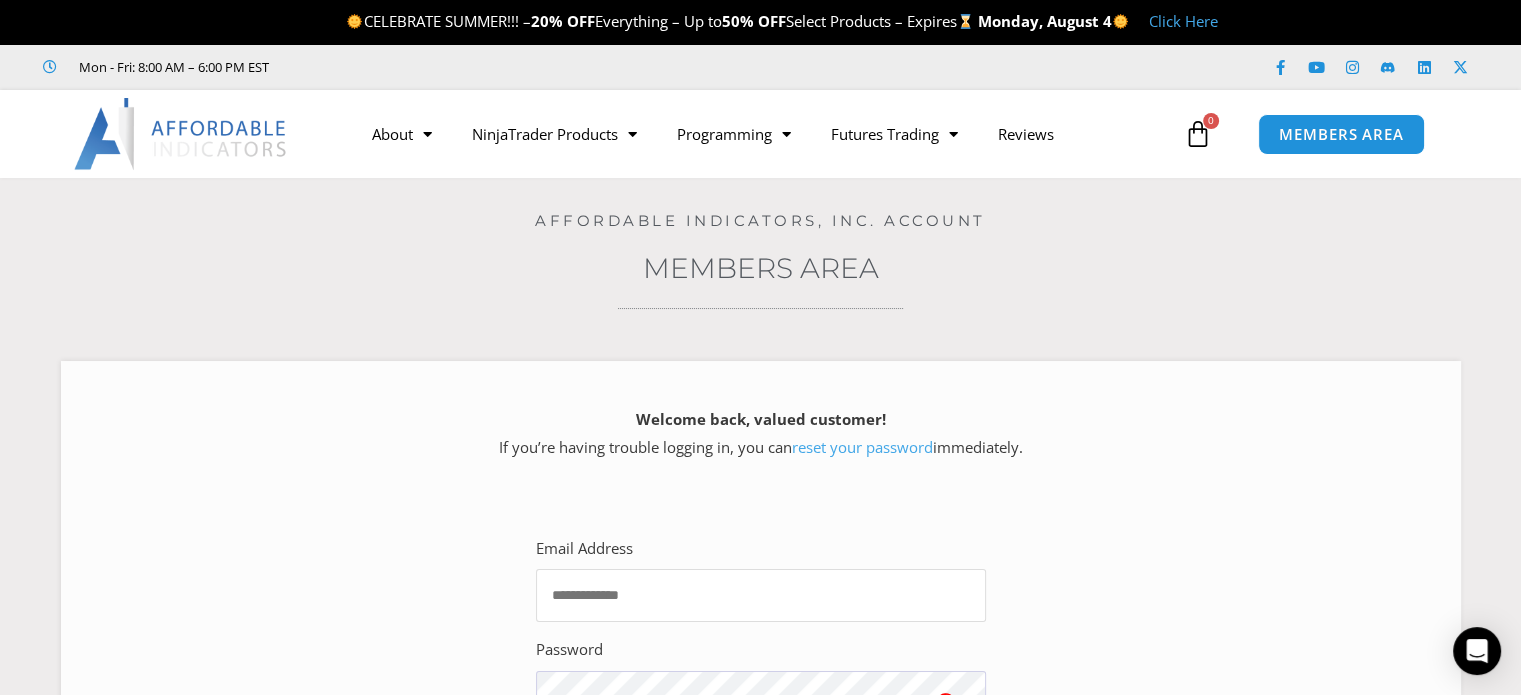 type on "**********" 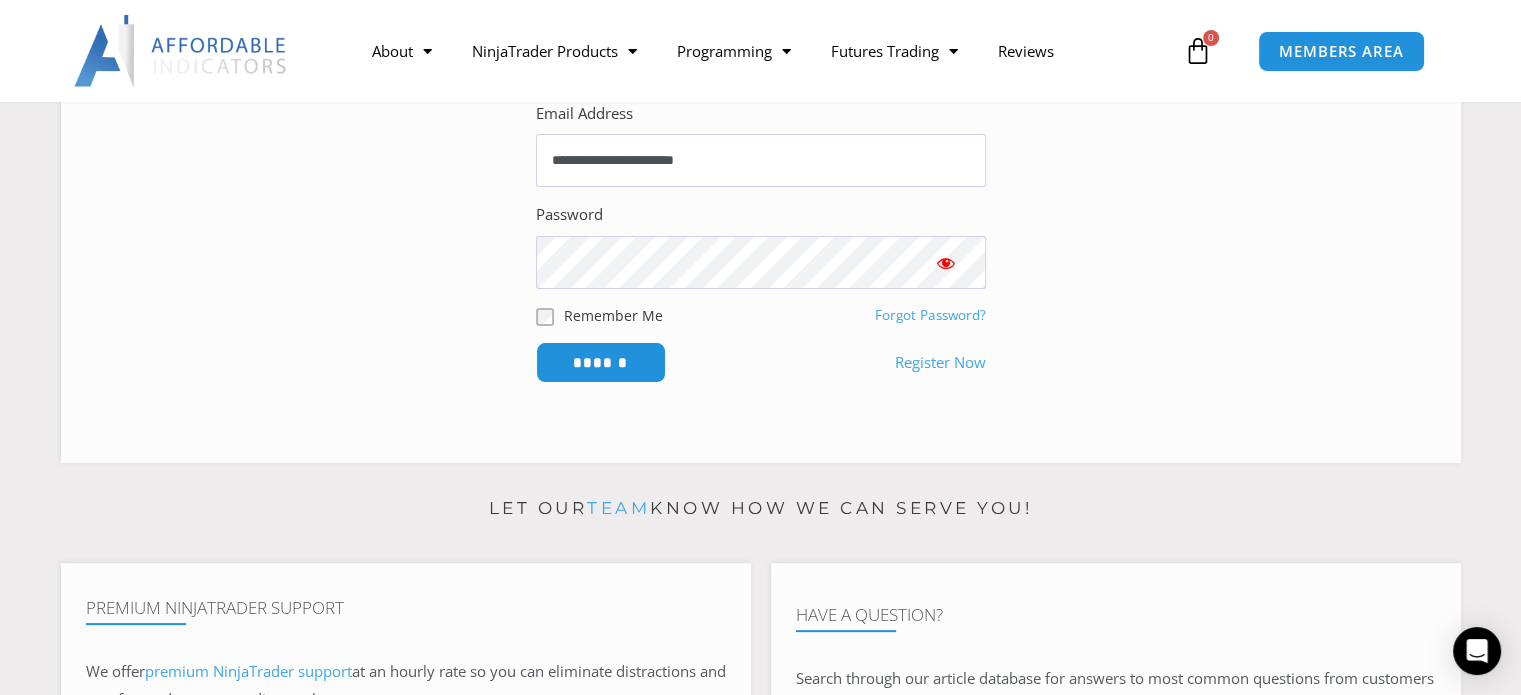 scroll, scrollTop: 444, scrollLeft: 0, axis: vertical 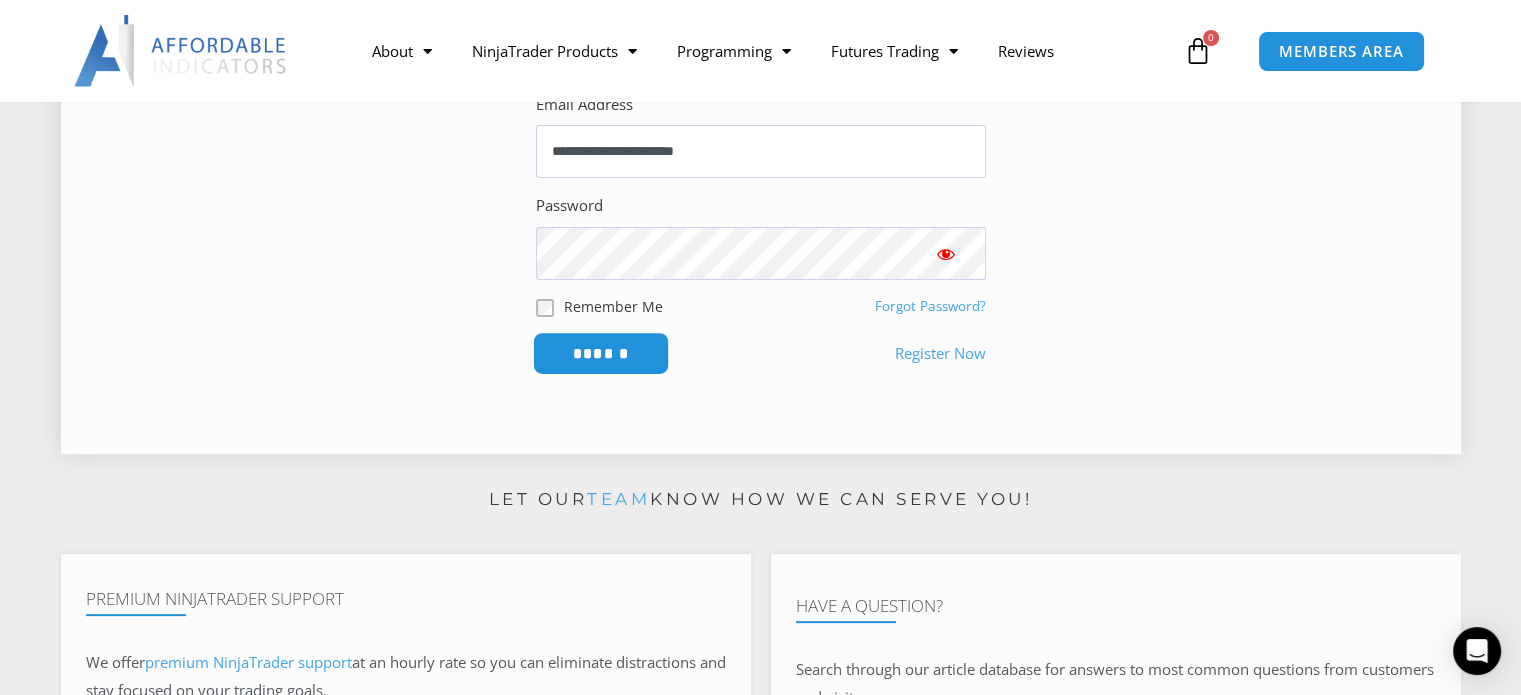 click on "******" at bounding box center (600, 353) 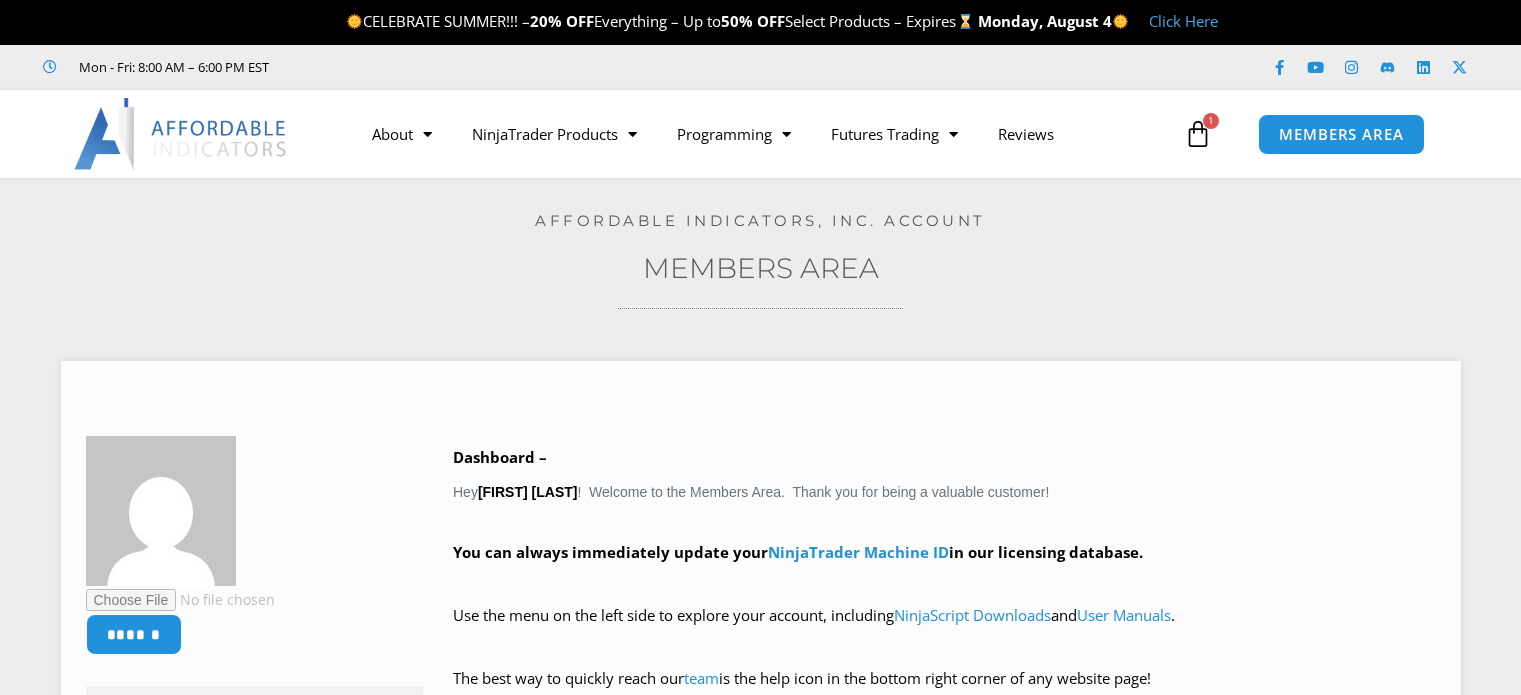 scroll, scrollTop: 0, scrollLeft: 0, axis: both 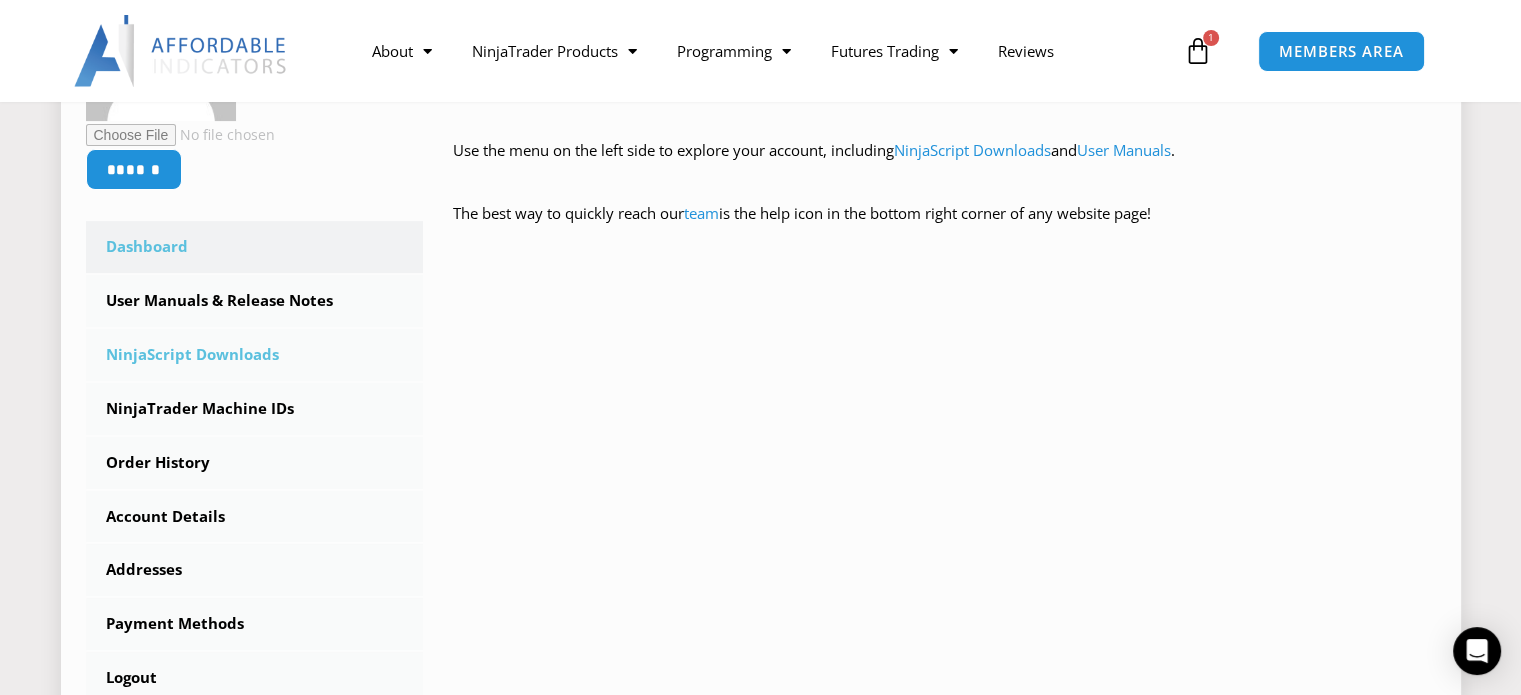 click on "NinjaScript Downloads" at bounding box center (255, 355) 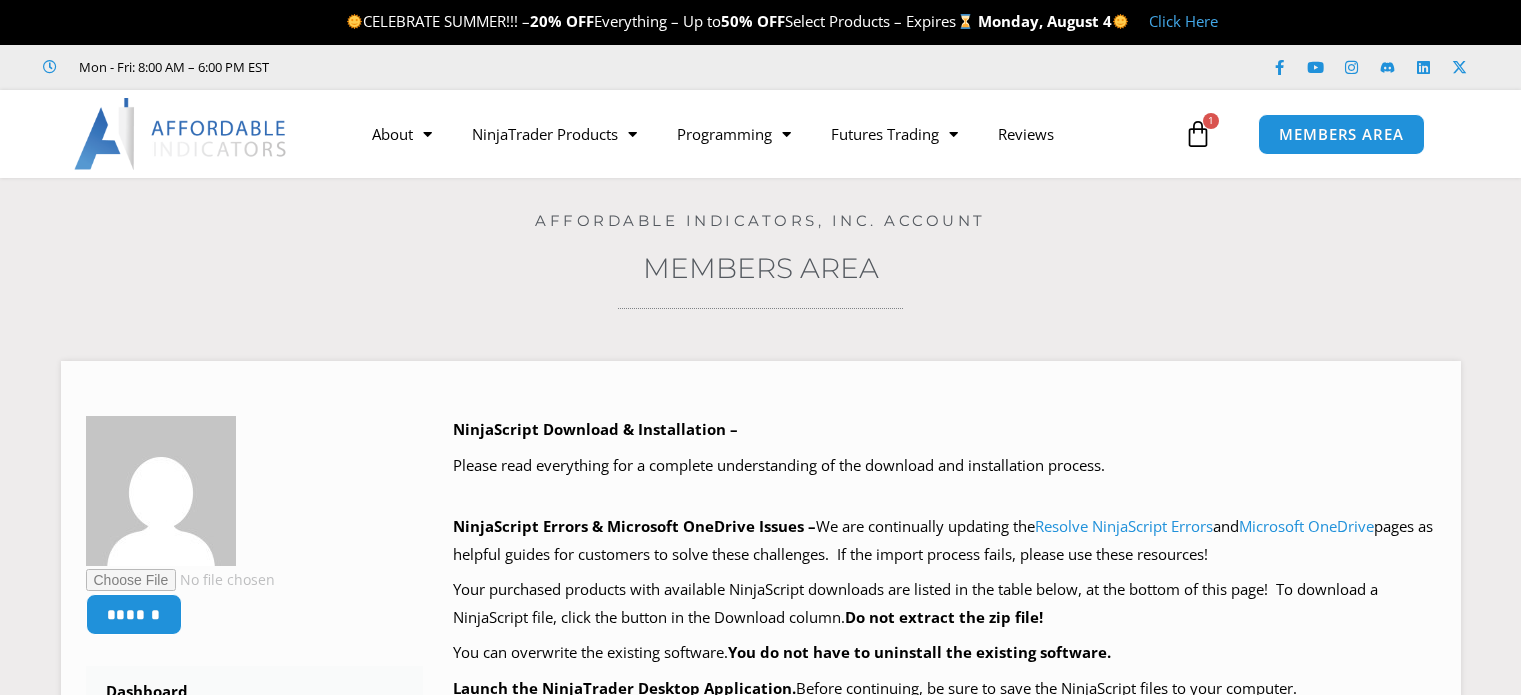 scroll, scrollTop: 608, scrollLeft: 0, axis: vertical 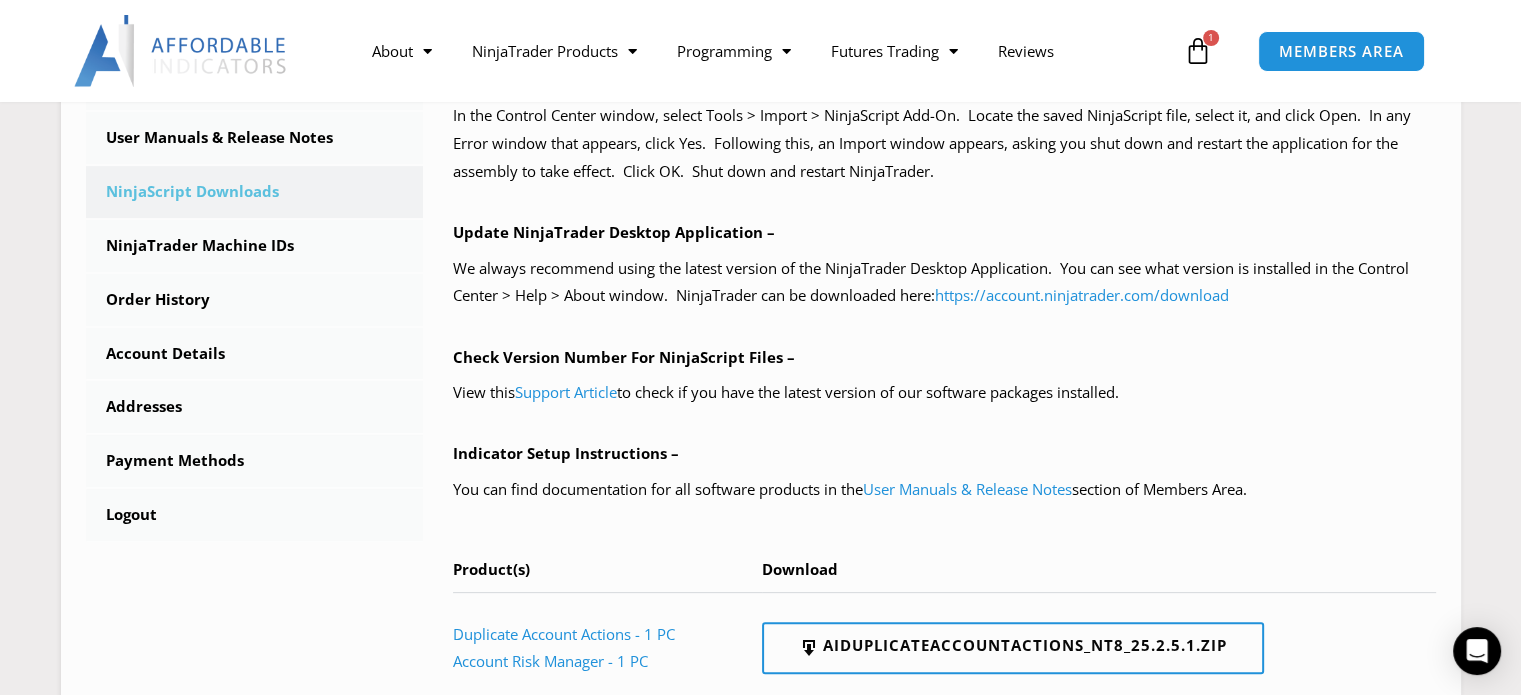 drag, startPoint x: 0, startPoint y: 0, endPoint x: 1504, endPoint y: 321, distance: 1537.8741 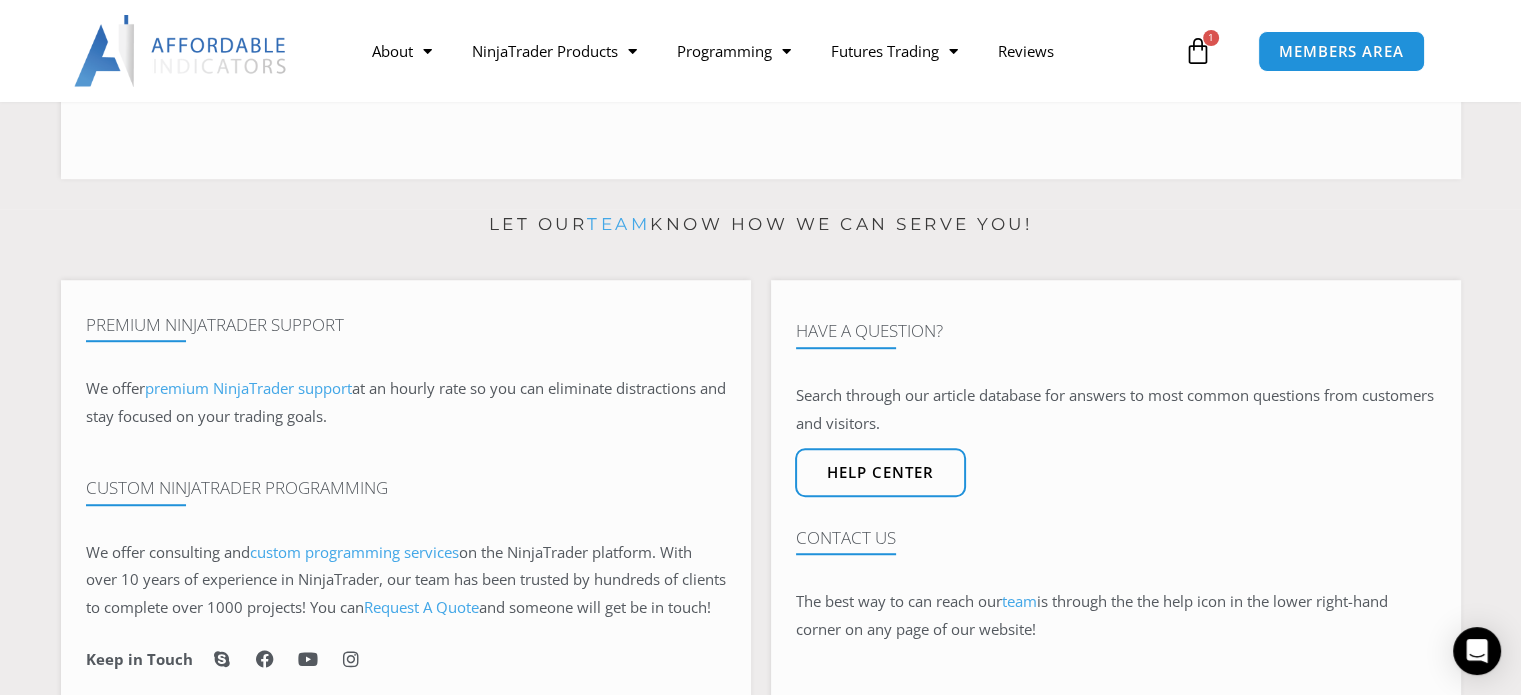 scroll, scrollTop: 1482, scrollLeft: 0, axis: vertical 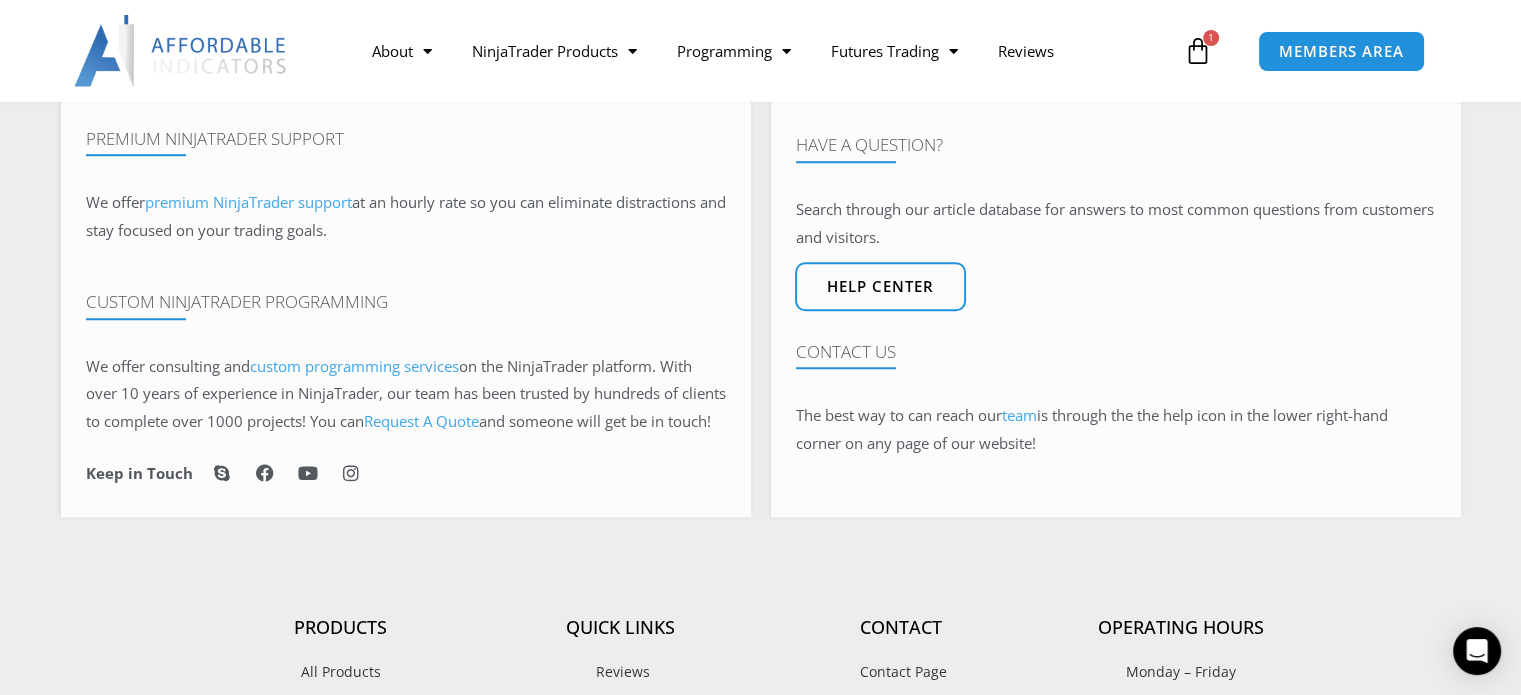 drag, startPoint x: 1508, startPoint y: 389, endPoint x: 1516, endPoint y: 365, distance: 25.298222 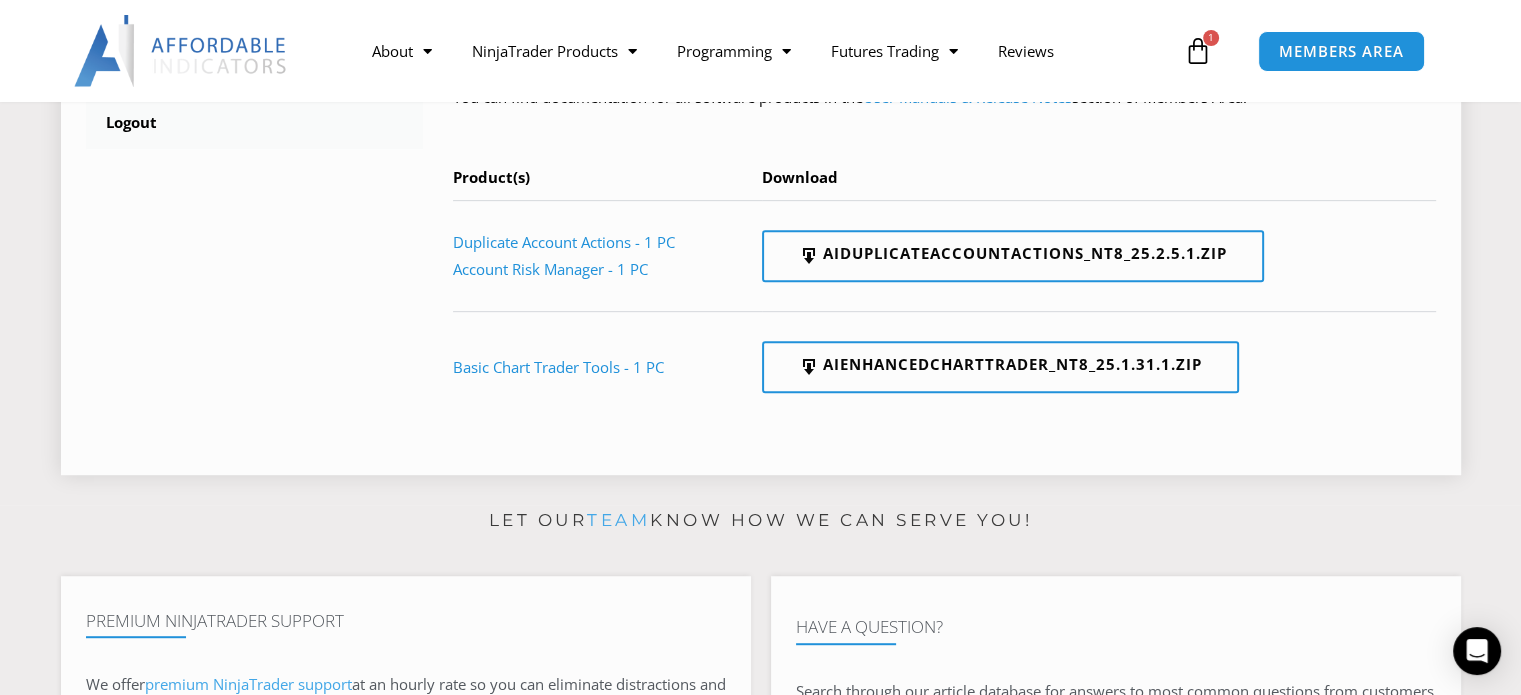 scroll, scrollTop: 997, scrollLeft: 0, axis: vertical 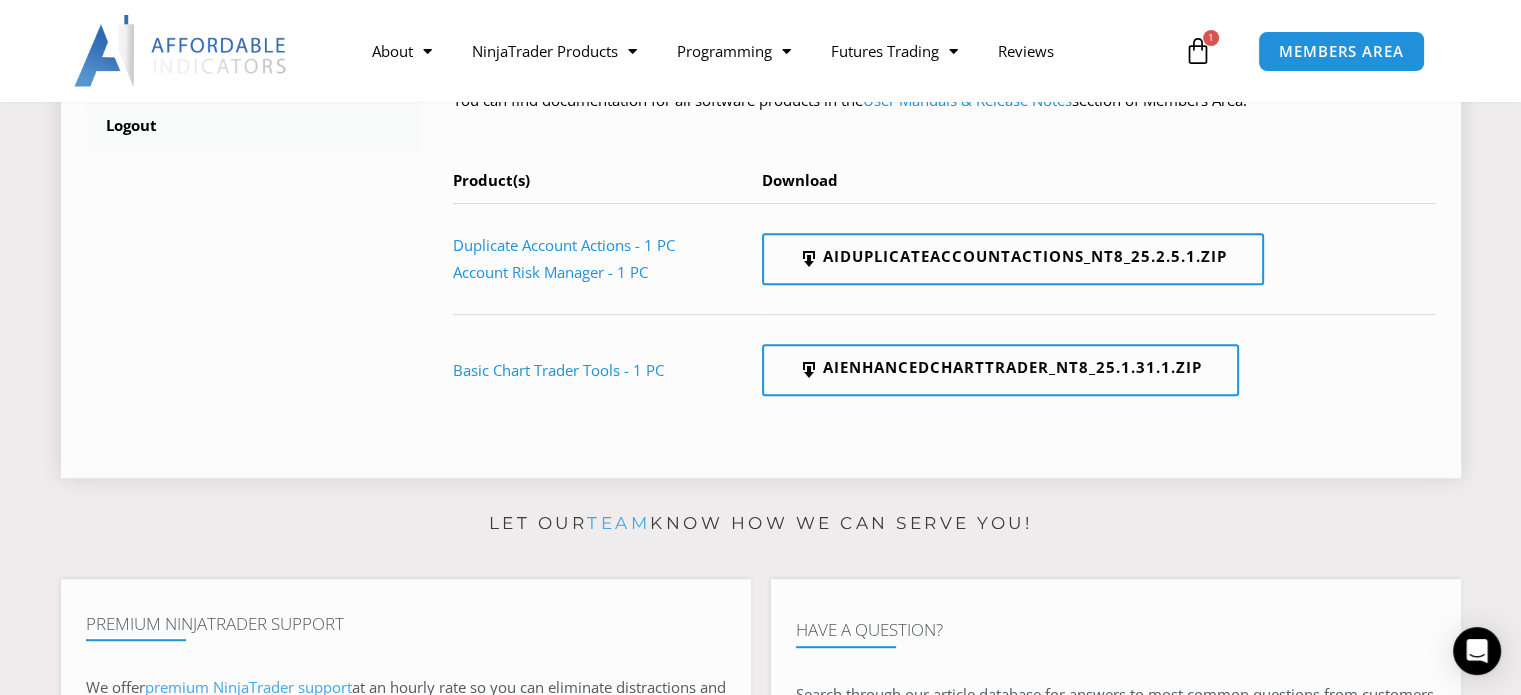 drag, startPoint x: 563, startPoint y: 243, endPoint x: 354, endPoint y: 239, distance: 209.03827 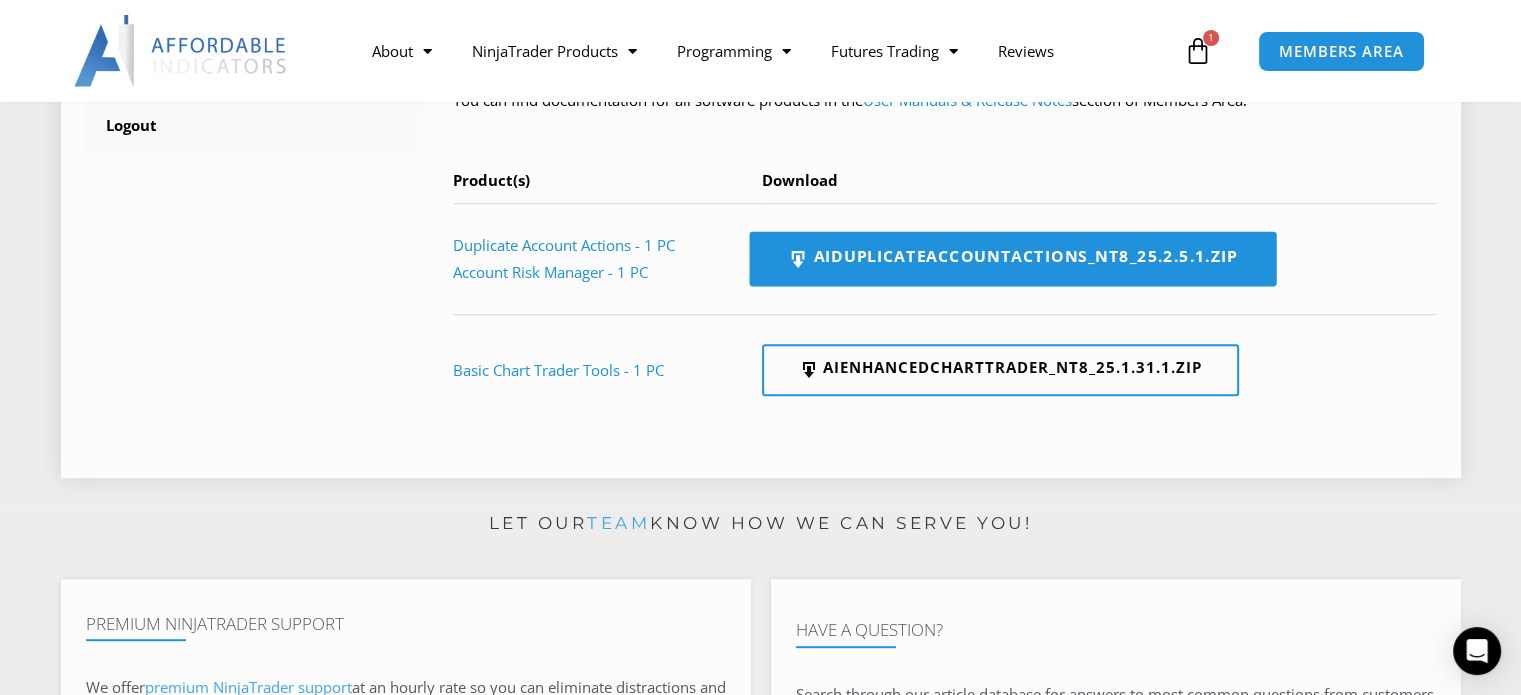click on "AIDuplicateAccountActions_NT8_25.2.5.1.zip" at bounding box center (1012, 259) 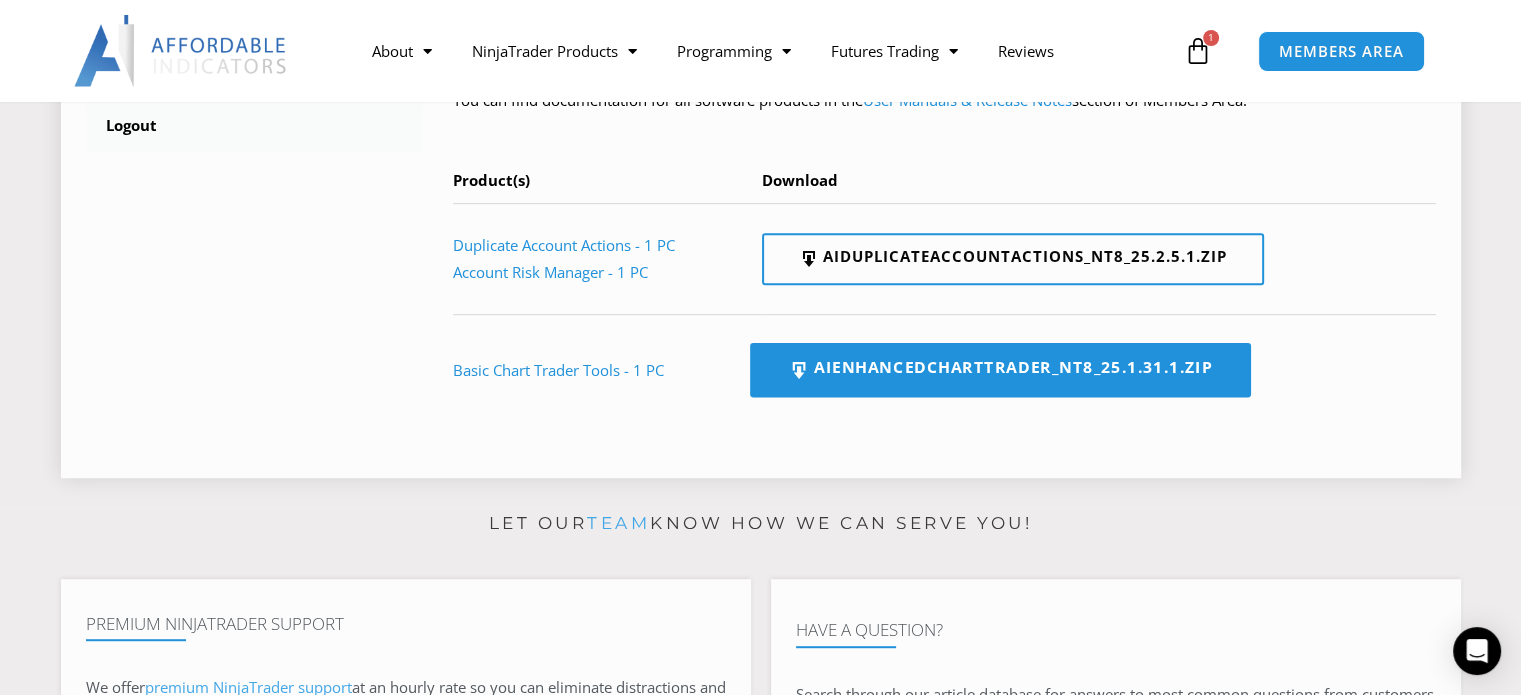 click on "AIEnhancedChartTrader_NT8_25.1.31.1.zip" at bounding box center (1000, 370) 